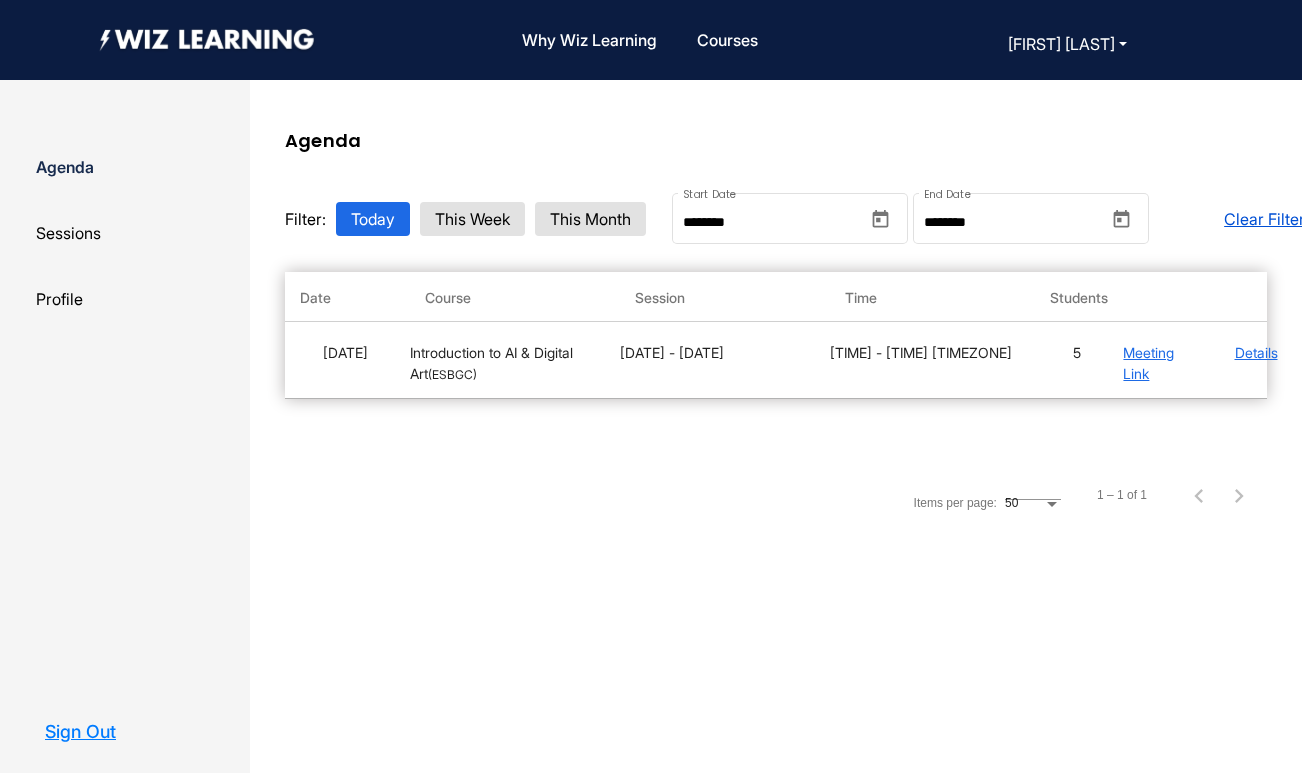 scroll, scrollTop: 0, scrollLeft: 0, axis: both 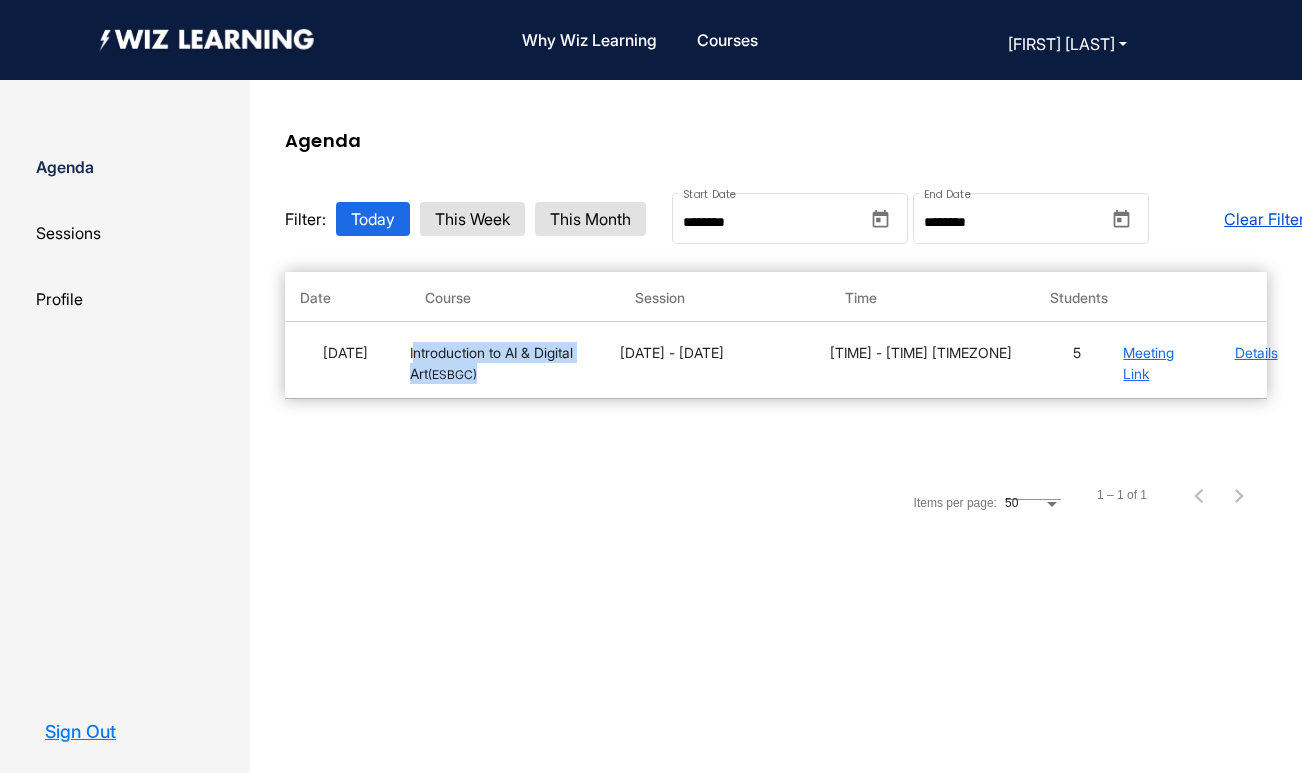 drag, startPoint x: 466, startPoint y: 372, endPoint x: 410, endPoint y: 352, distance: 59.464275 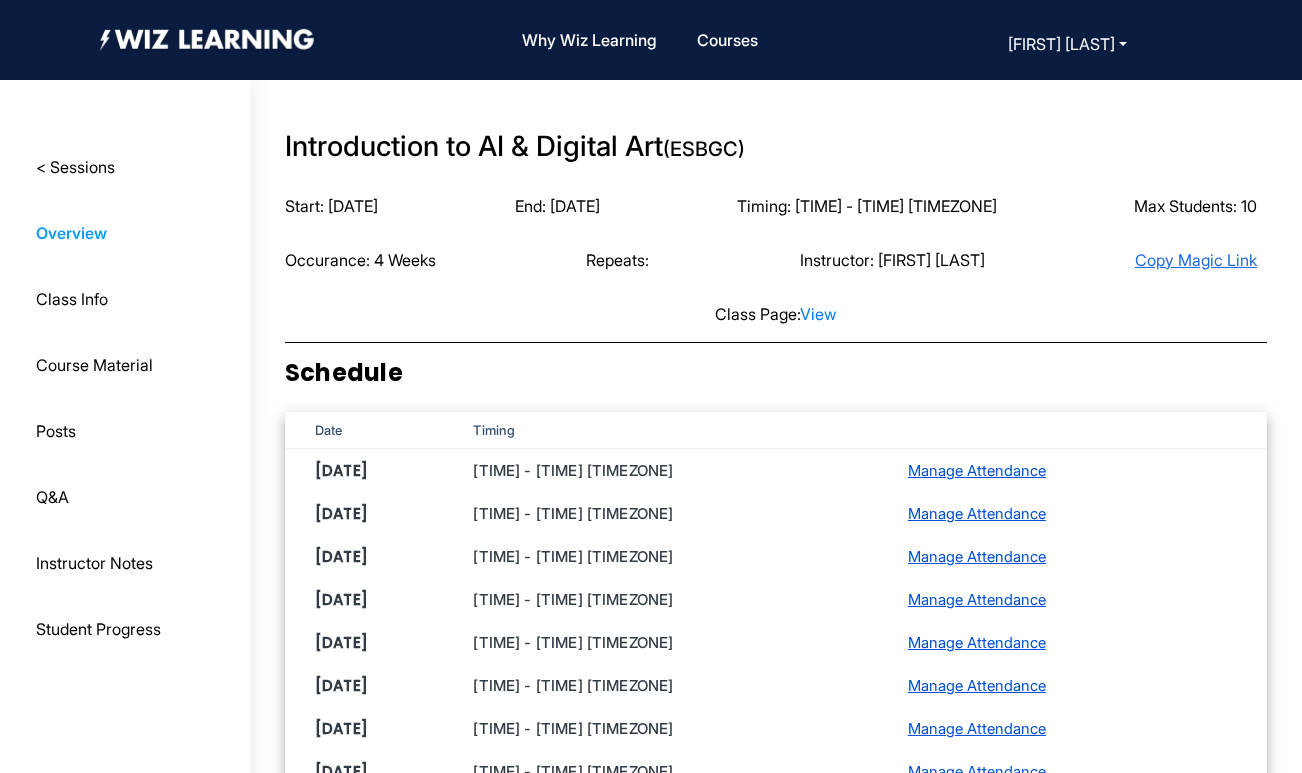 click on "Class Info" at bounding box center (75, 167) 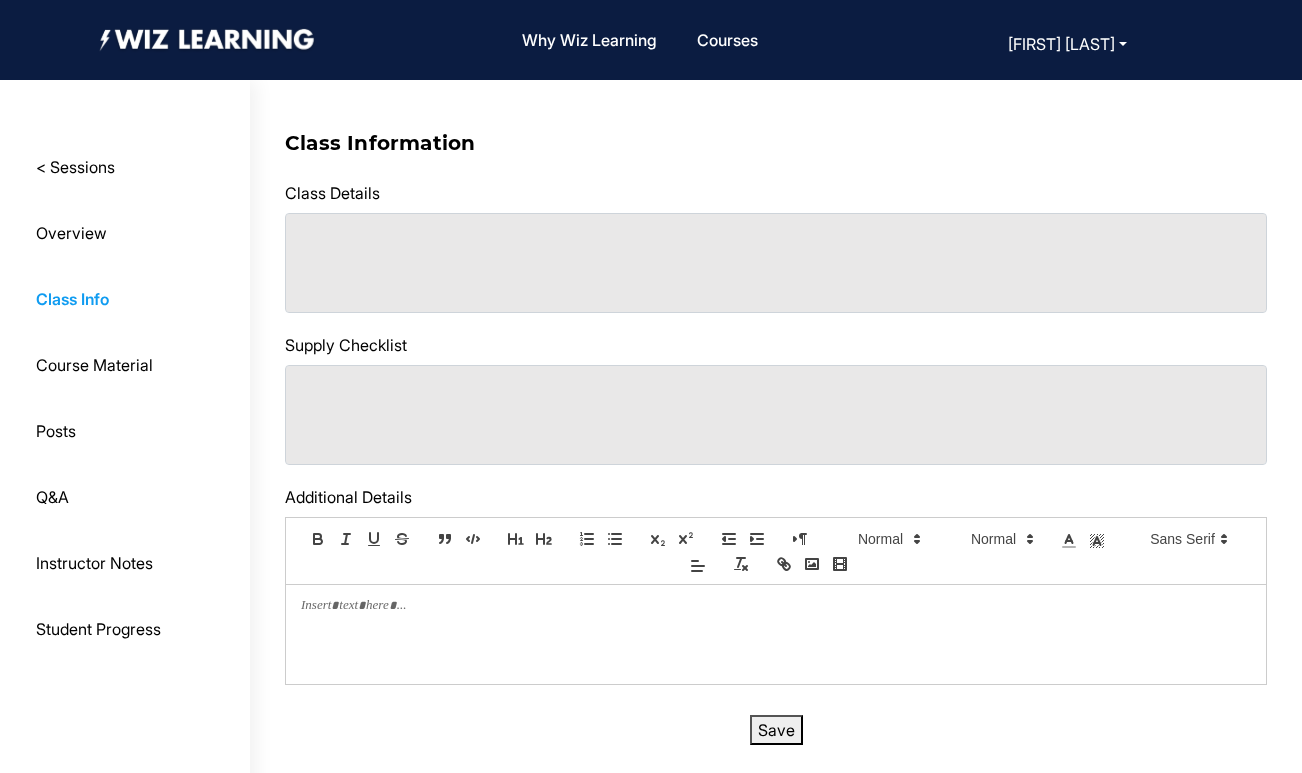 click on "Course Material" at bounding box center (75, 167) 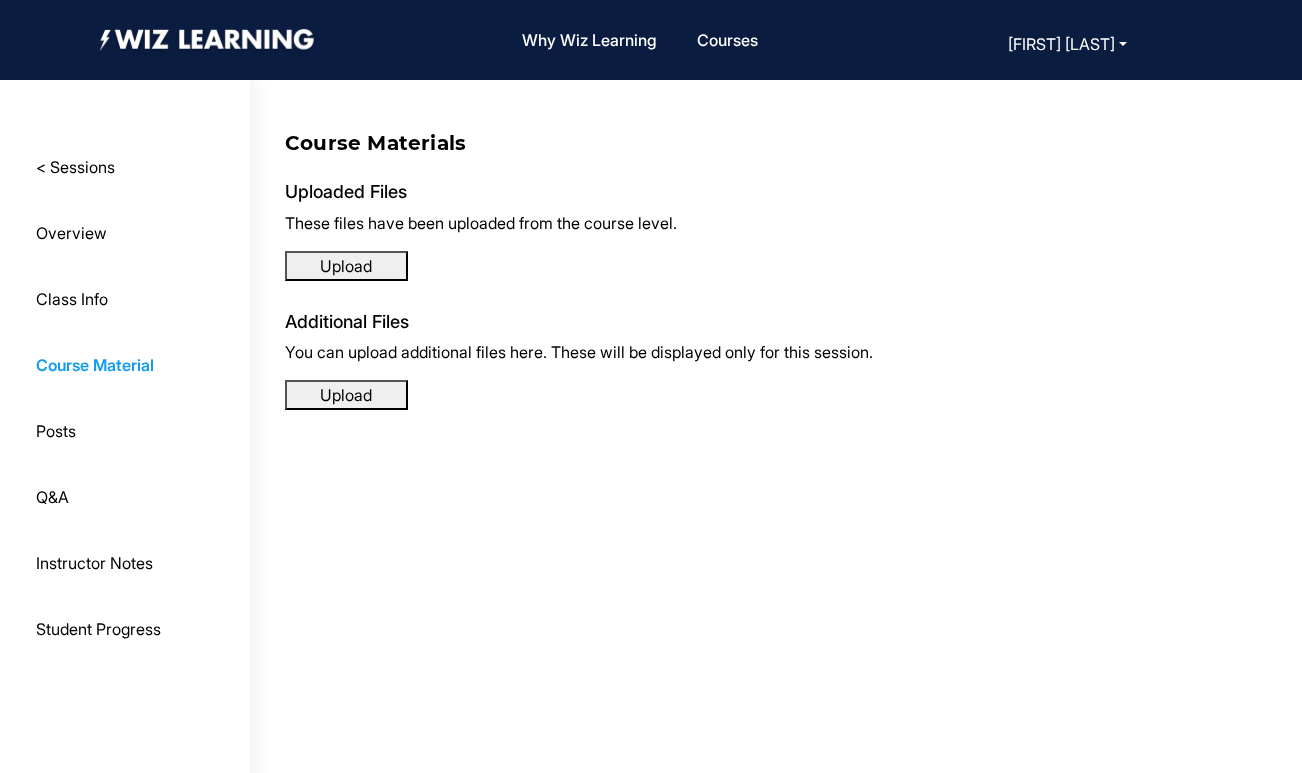 click on "Q&A" at bounding box center [75, 167] 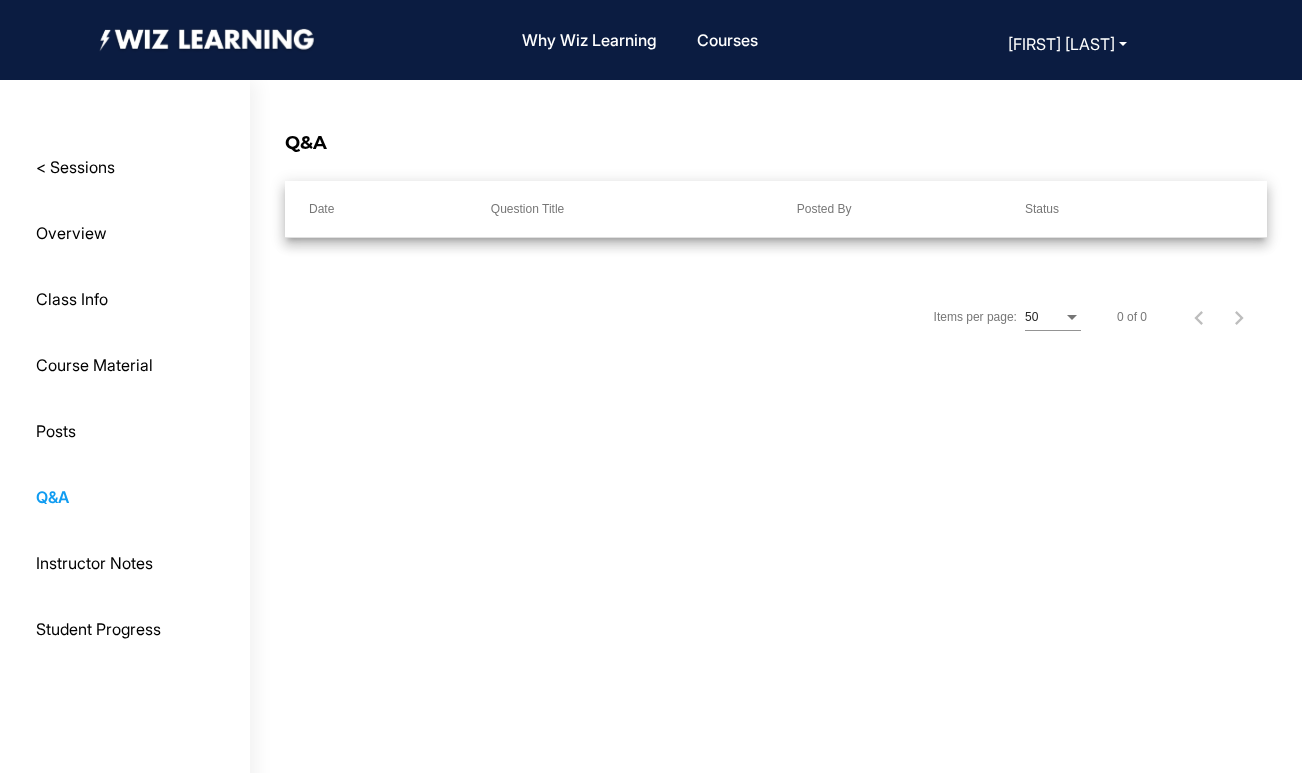 click on "Class Info" at bounding box center [75, 167] 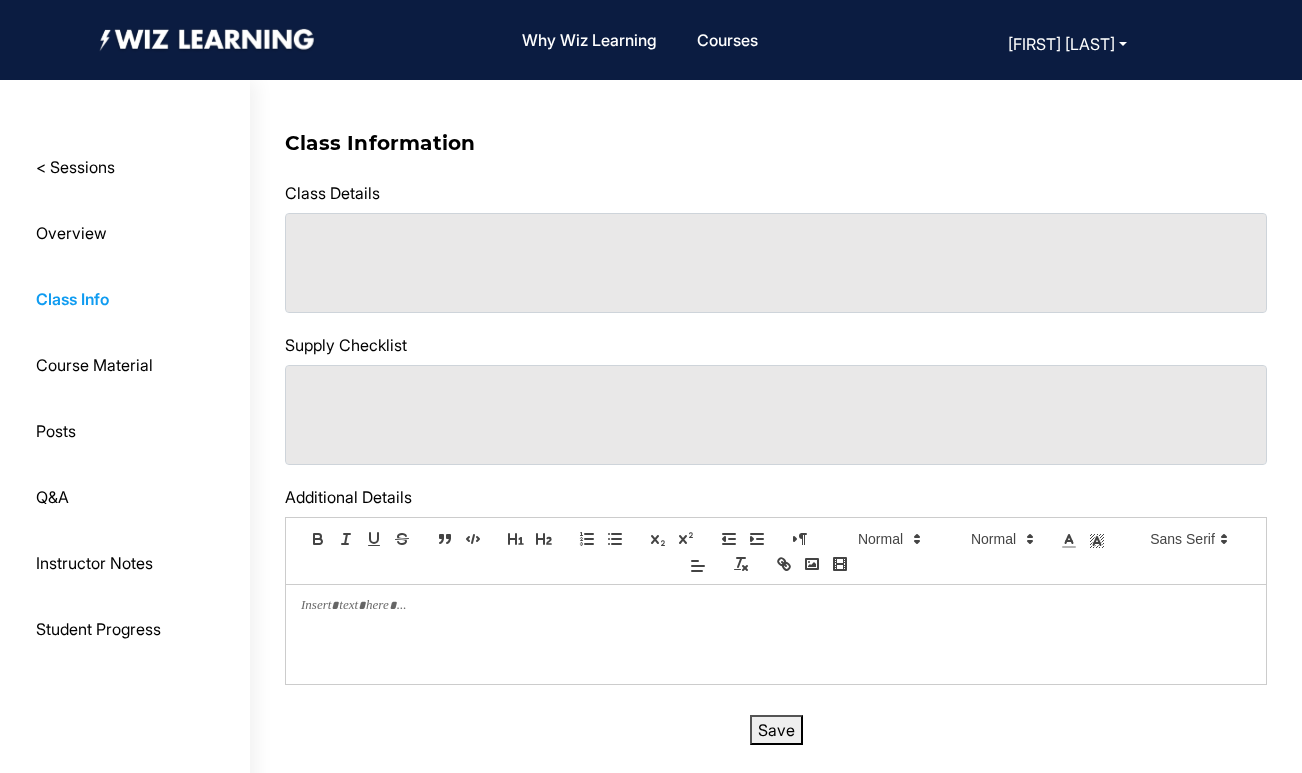 click on "Overview" at bounding box center (75, 167) 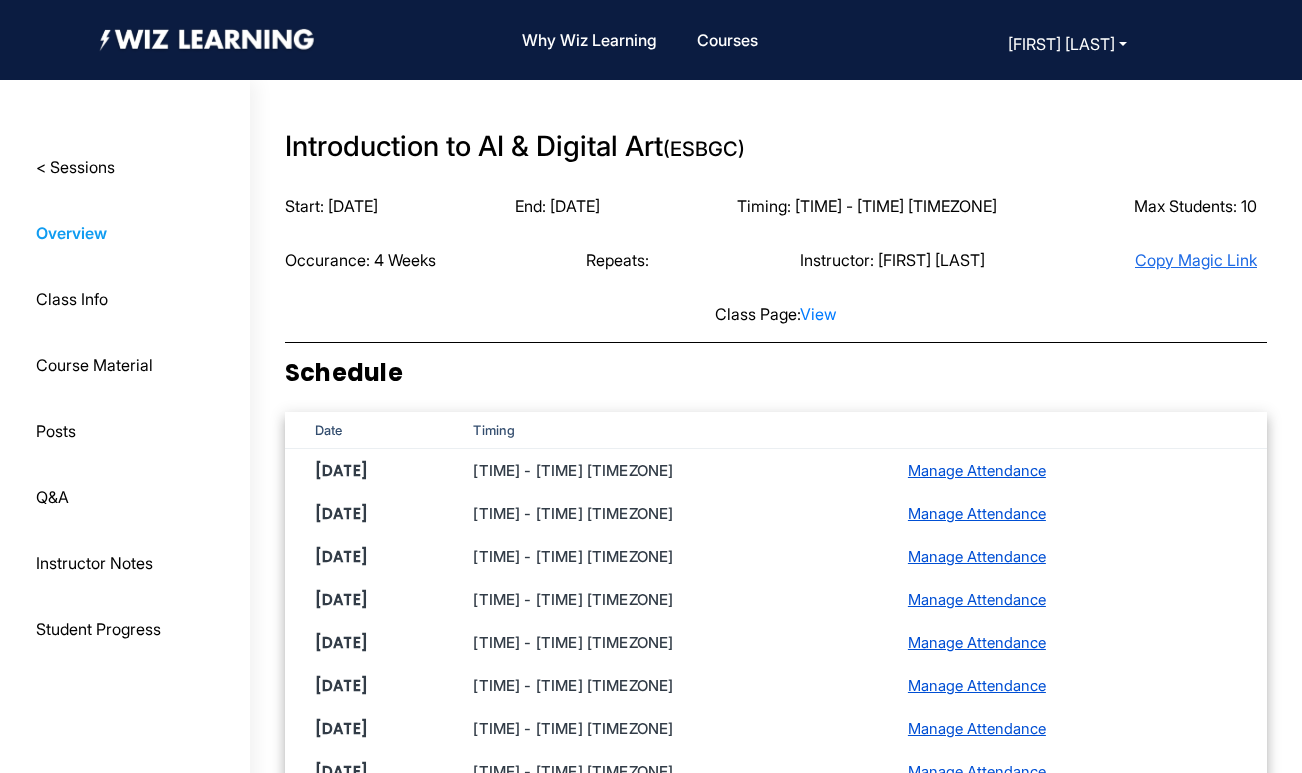click on "< Sessions" at bounding box center [75, 167] 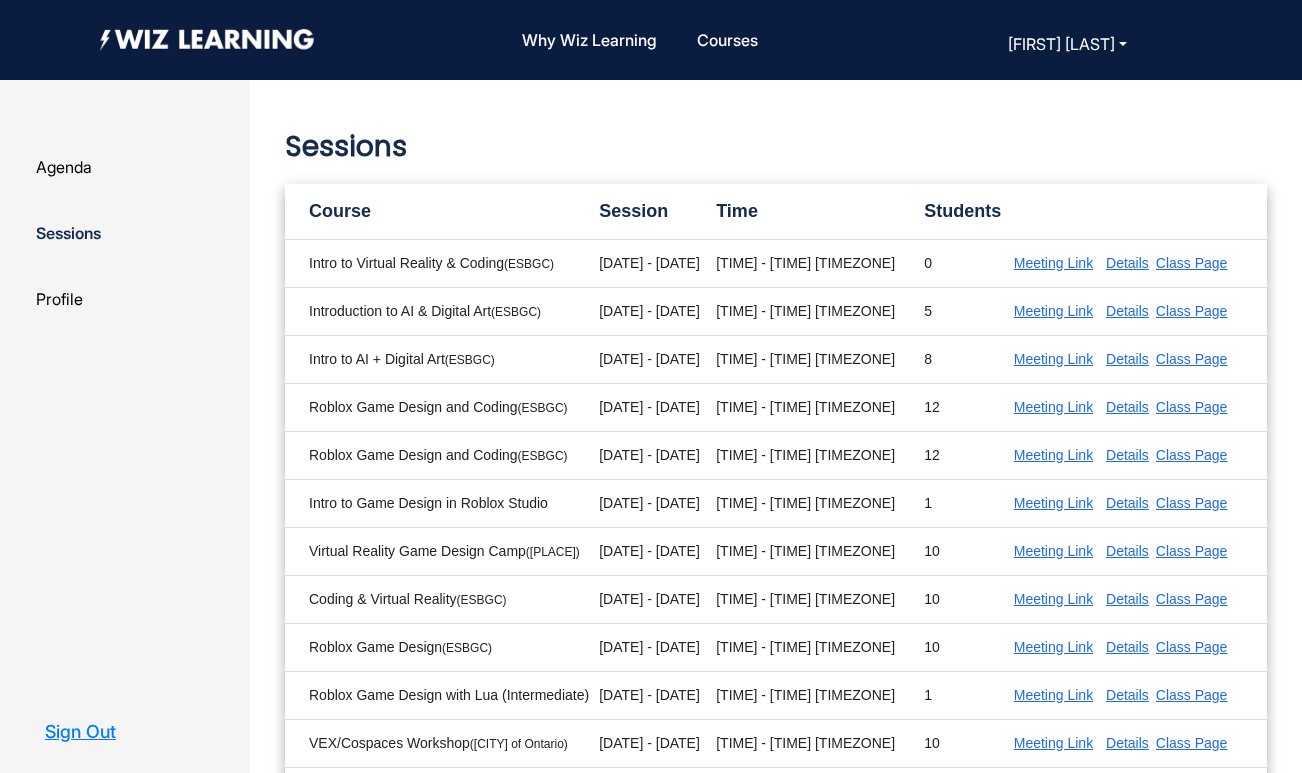 click on "Class Page" at bounding box center (1192, 263) 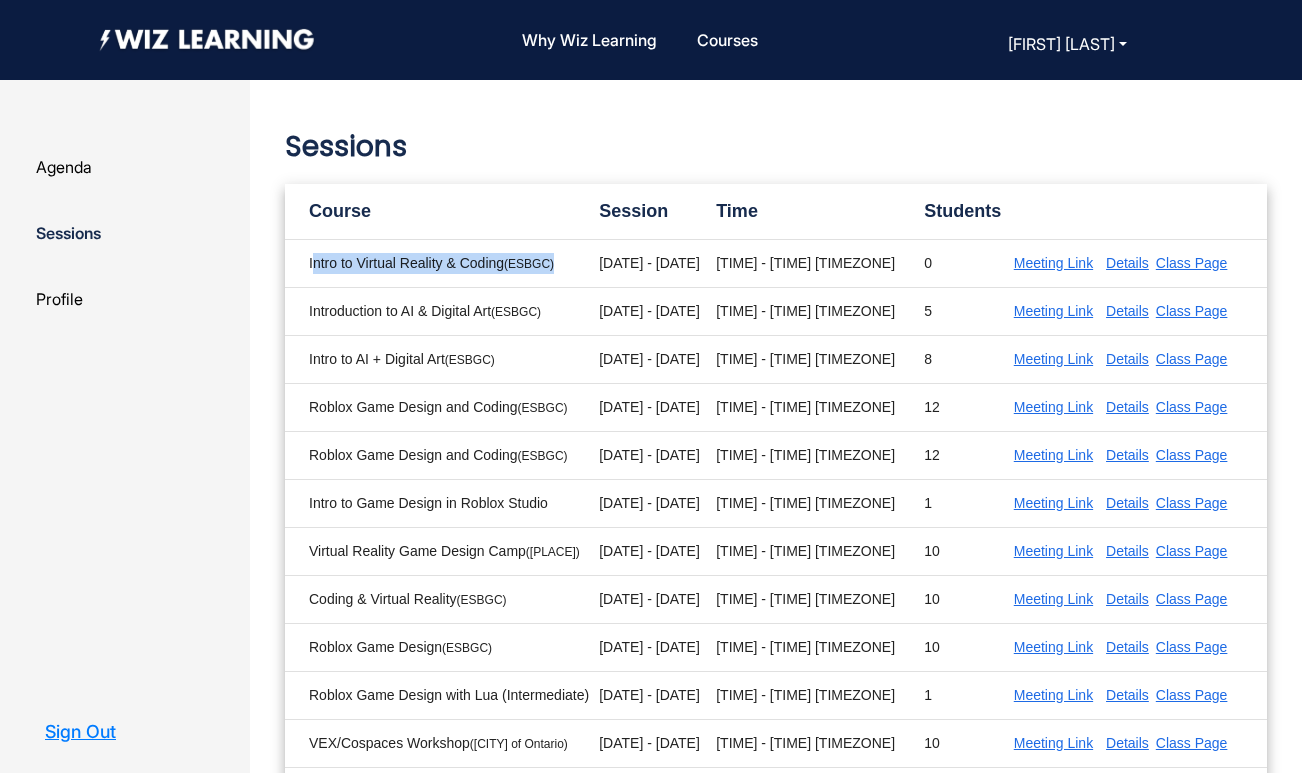 drag, startPoint x: 559, startPoint y: 266, endPoint x: 309, endPoint y: 261, distance: 250.04999 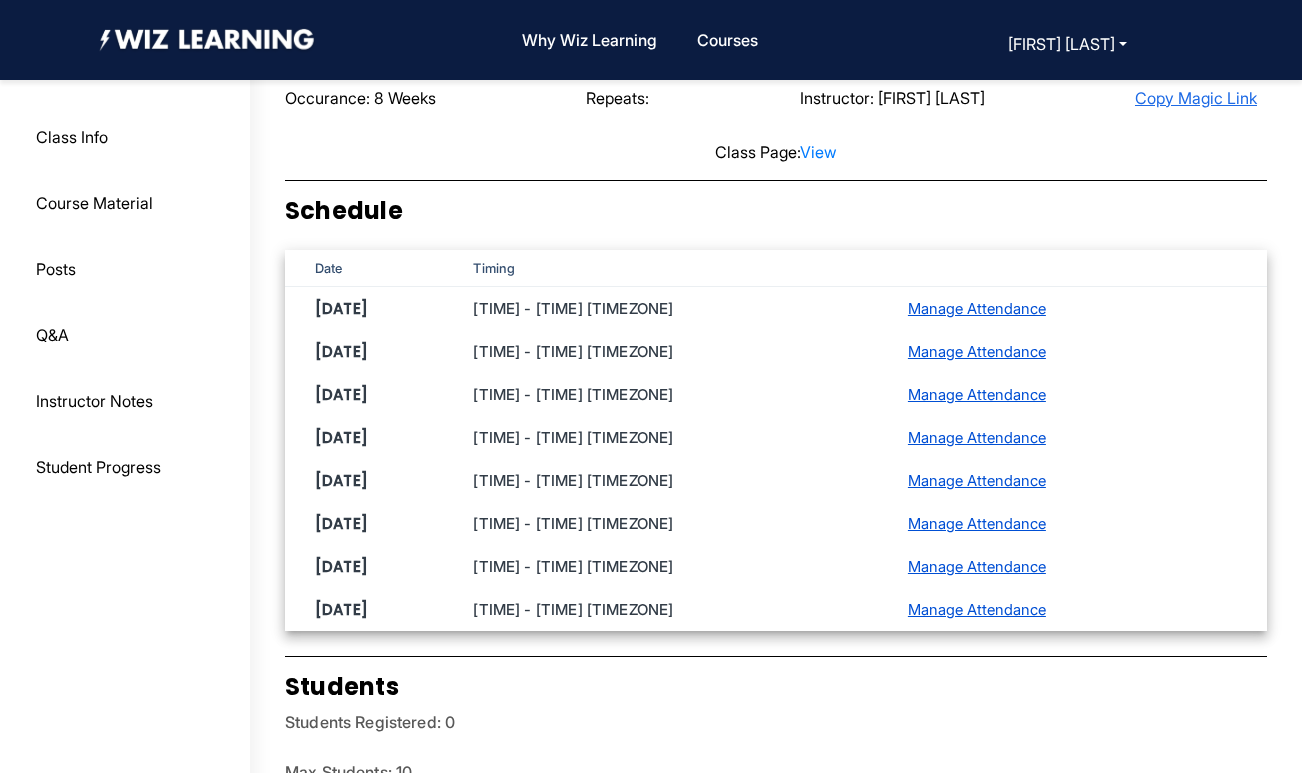 scroll, scrollTop: 0, scrollLeft: 0, axis: both 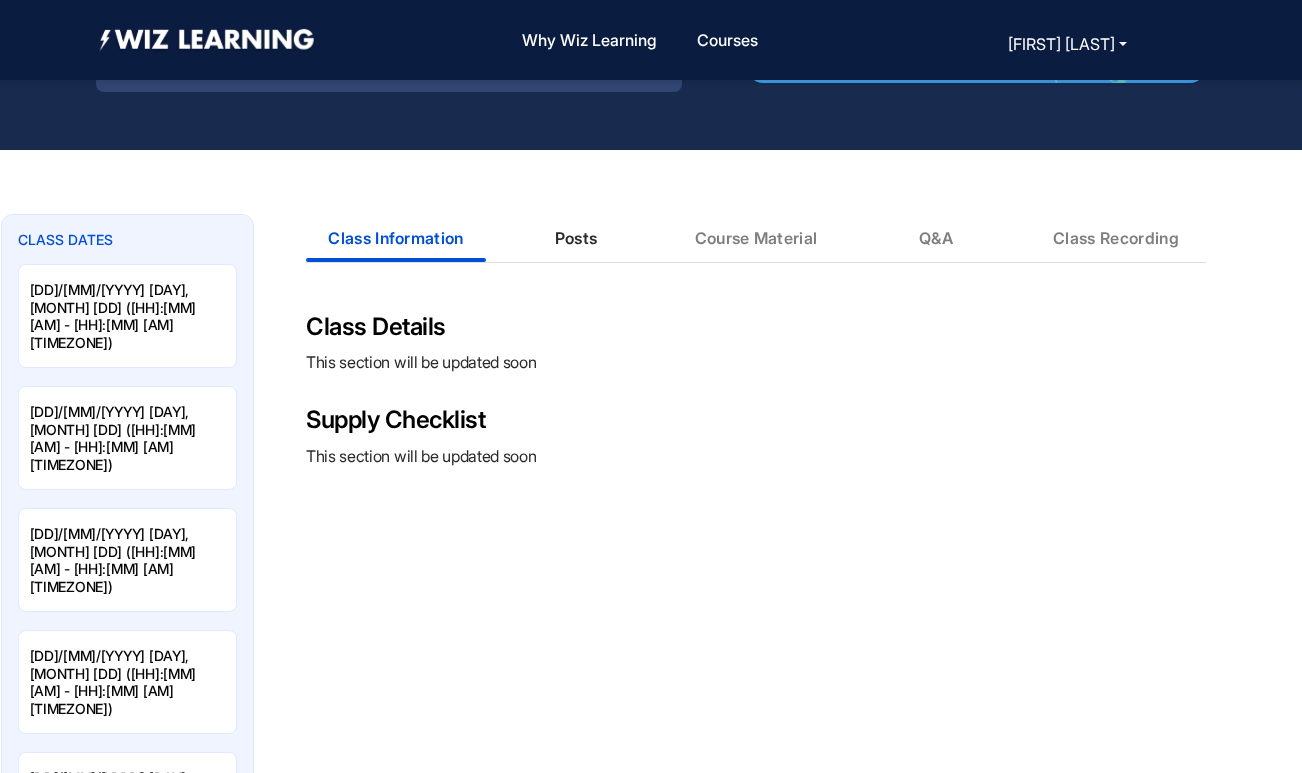 click on "Posts" at bounding box center [576, 238] 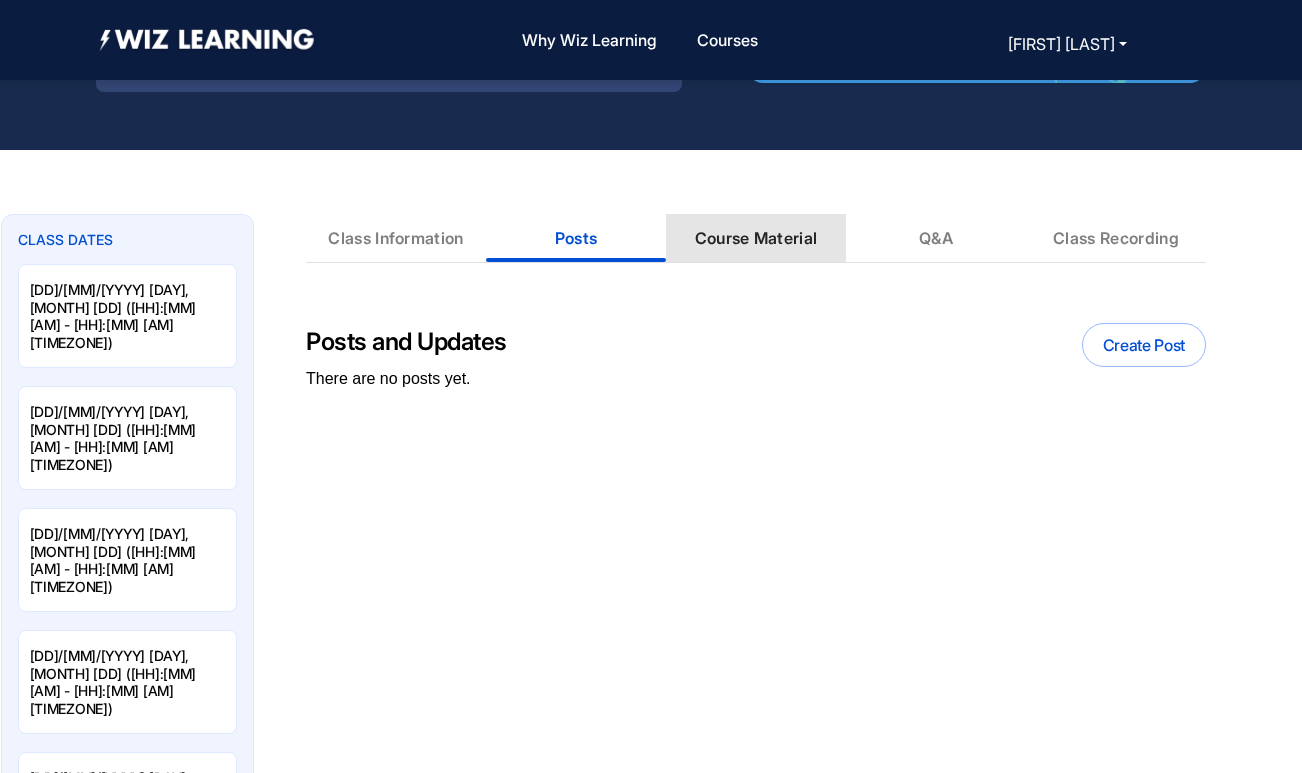 click on "Course Material" at bounding box center (756, 238) 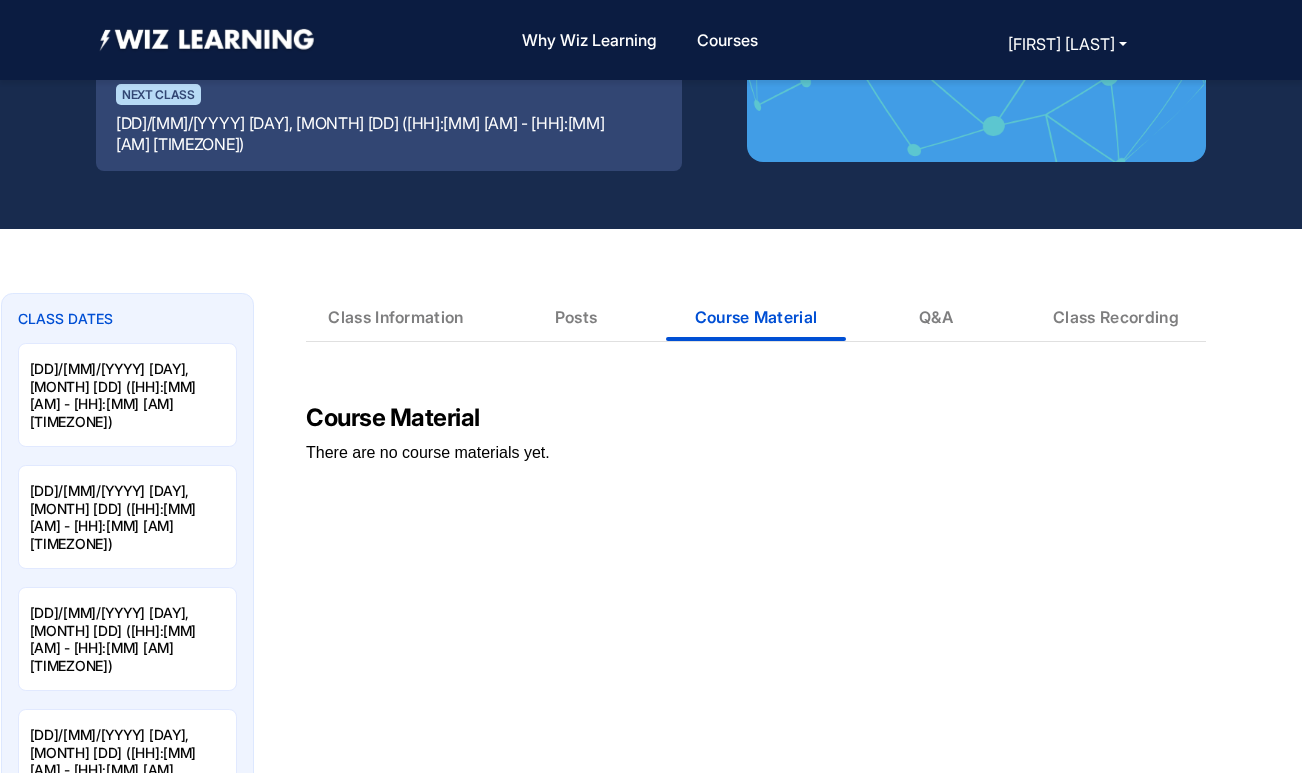 scroll, scrollTop: 0, scrollLeft: 0, axis: both 